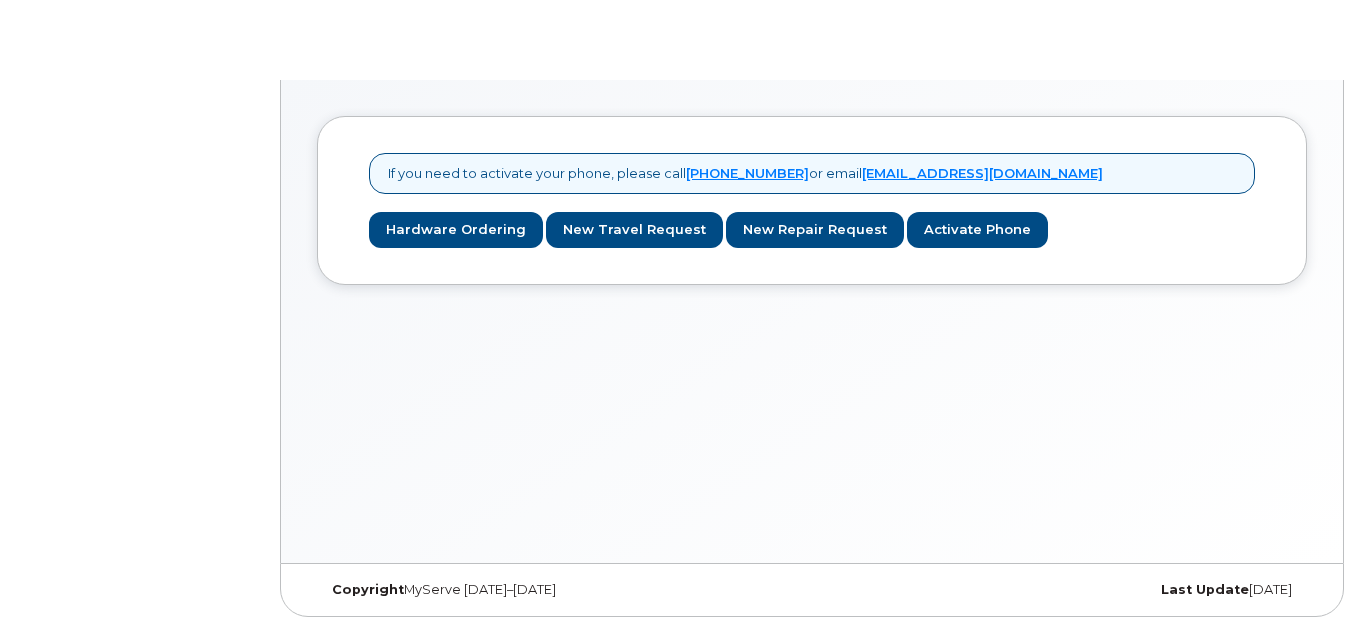scroll, scrollTop: 0, scrollLeft: 0, axis: both 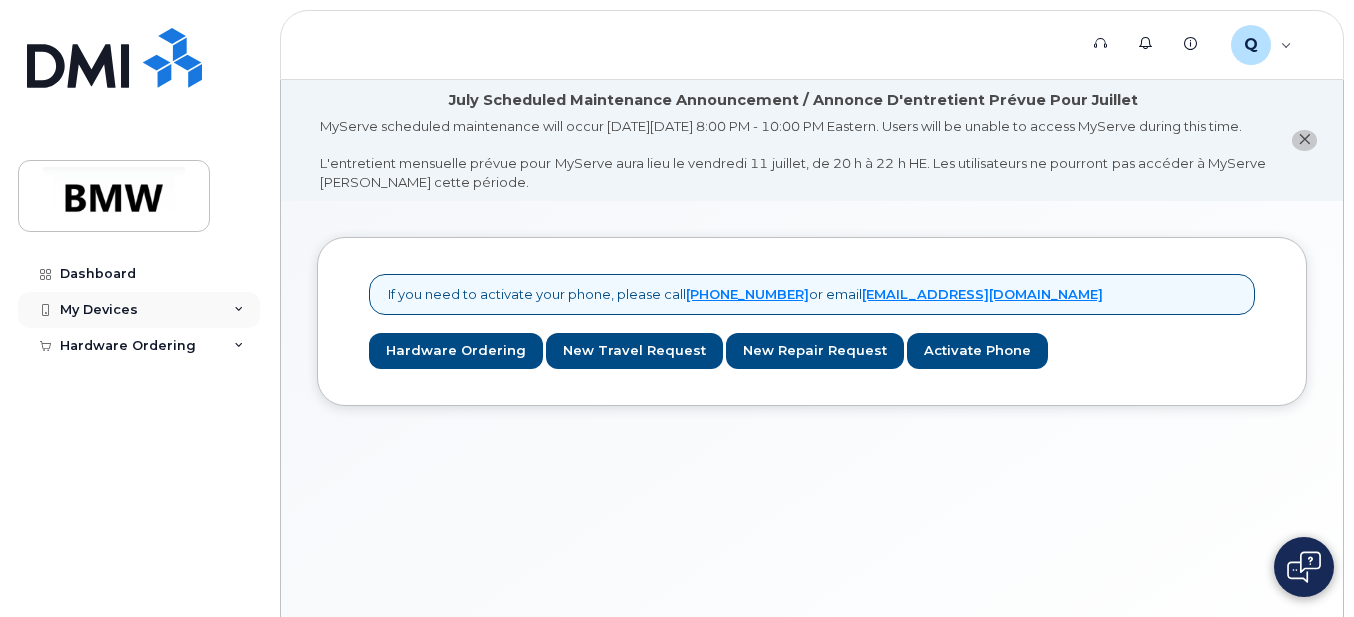 click on "My Devices" 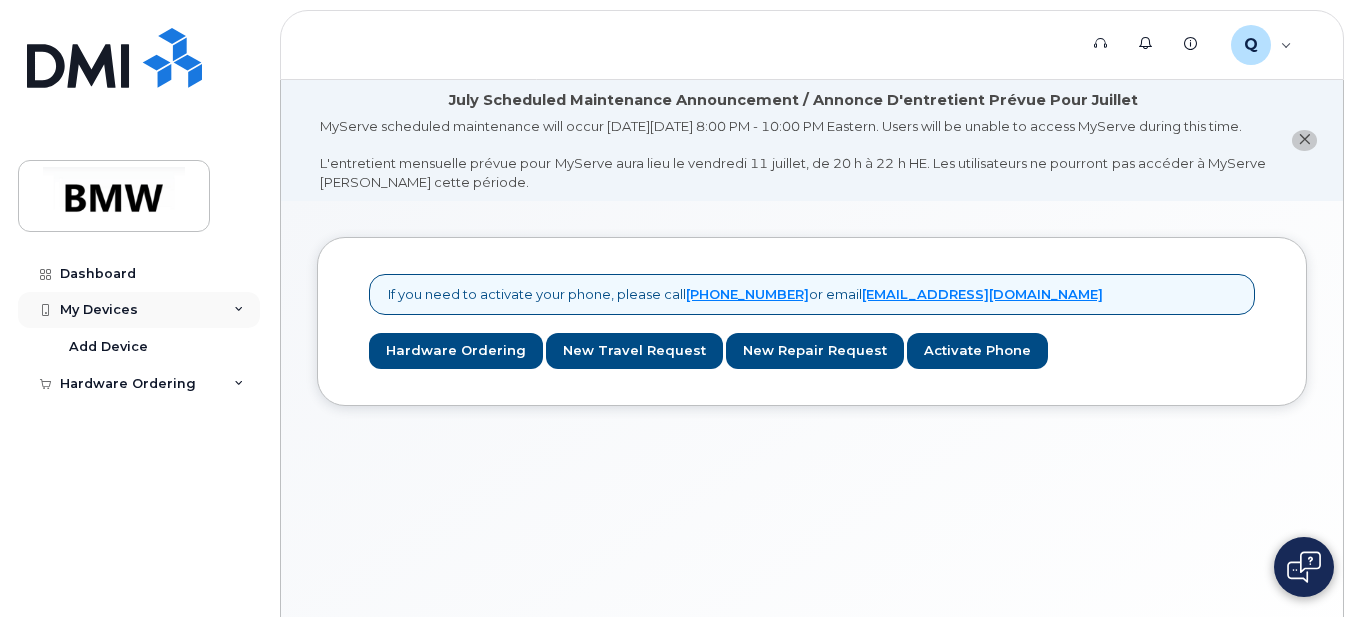 click on "My Devices" 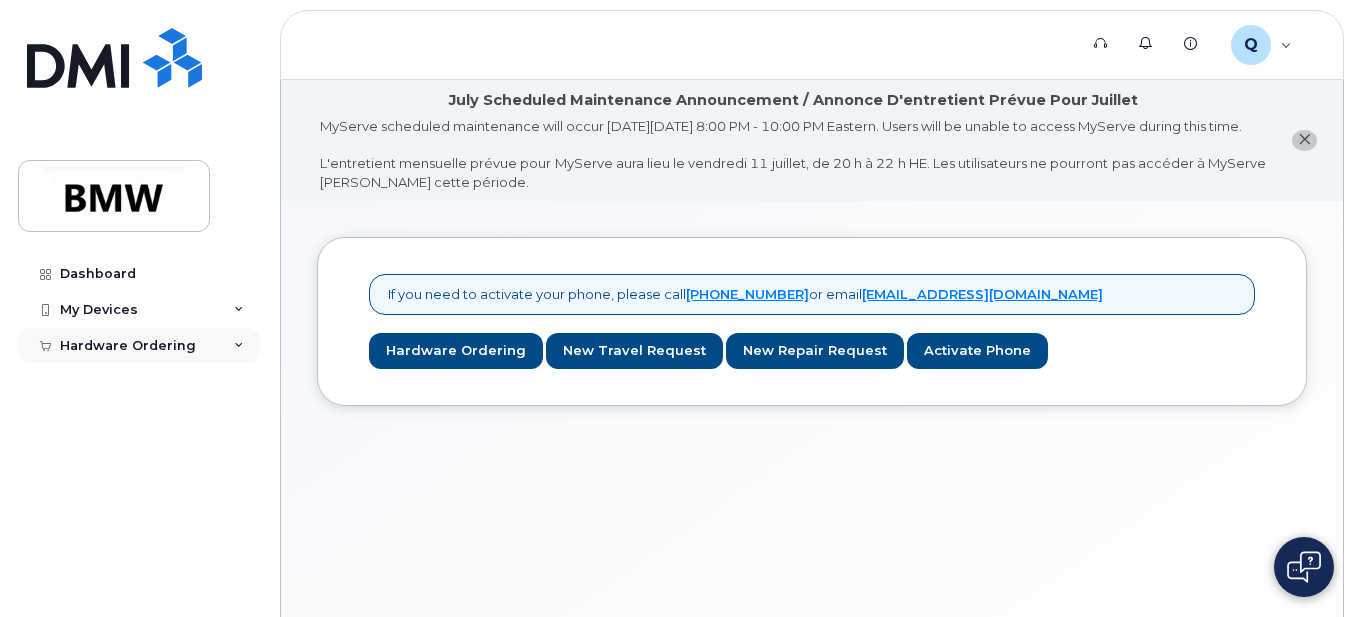 click on "Hardware Ordering" 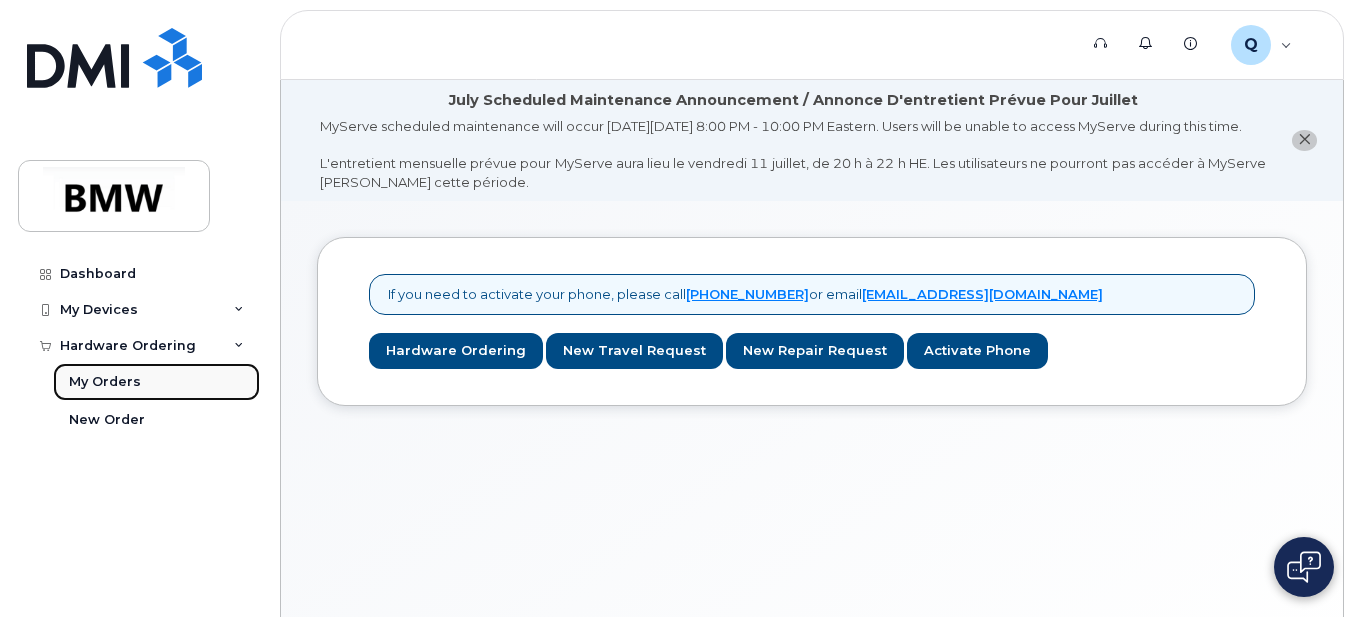 click on "My Orders" 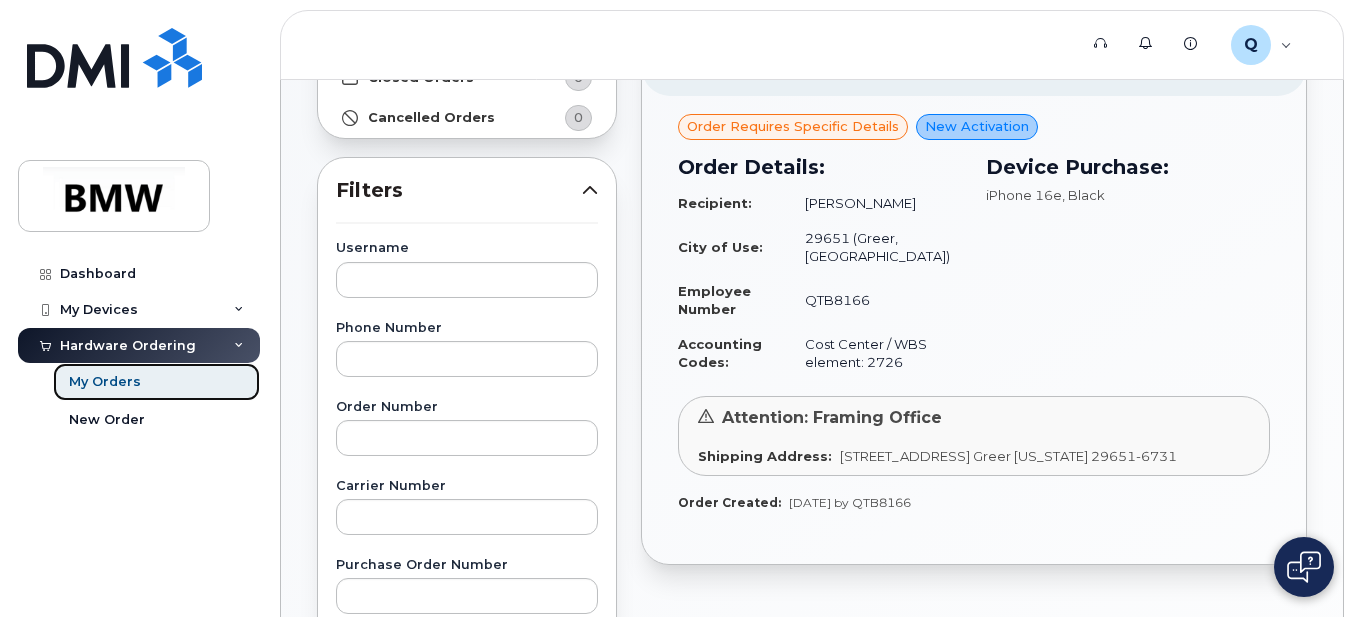 scroll, scrollTop: 300, scrollLeft: 0, axis: vertical 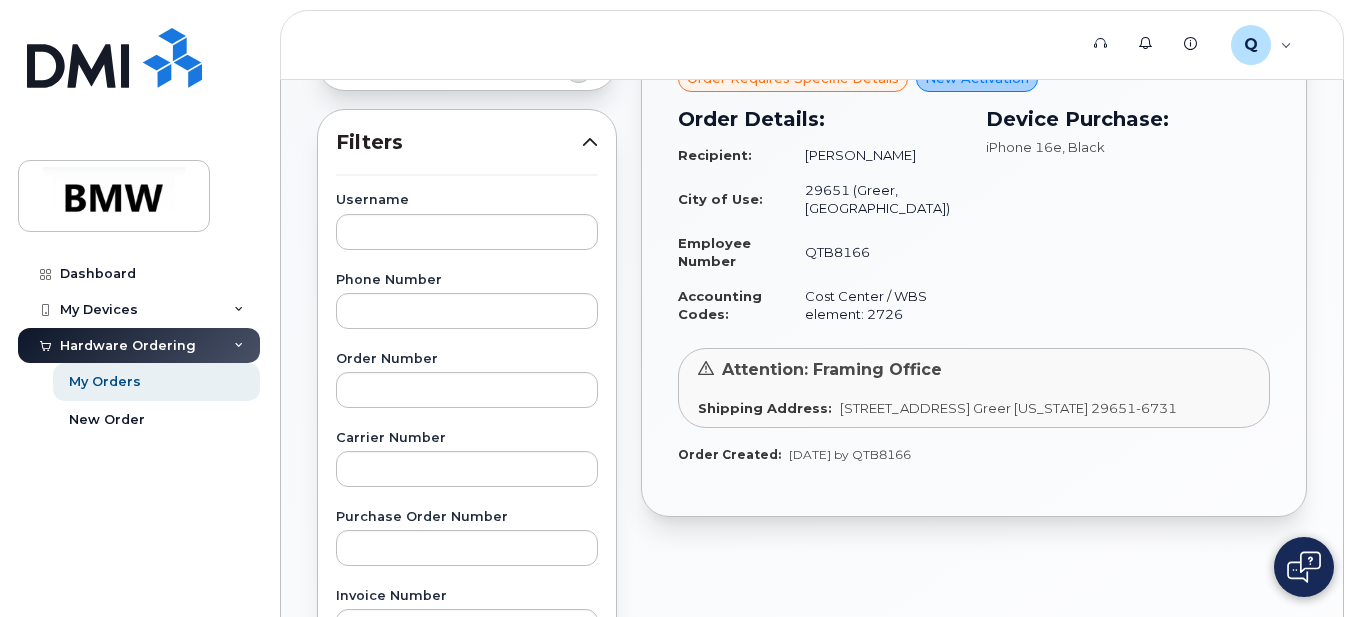 click on "[STREET_ADDRESS] Greer [US_STATE] 29651-6731" 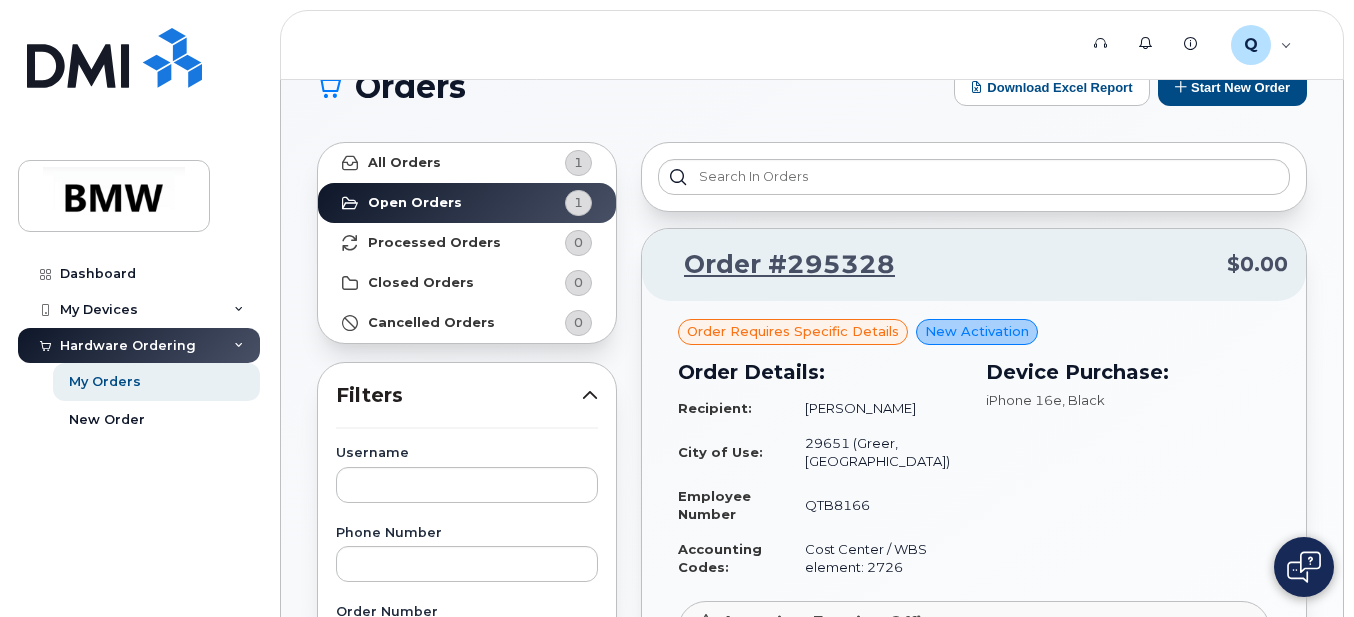scroll, scrollTop: 0, scrollLeft: 0, axis: both 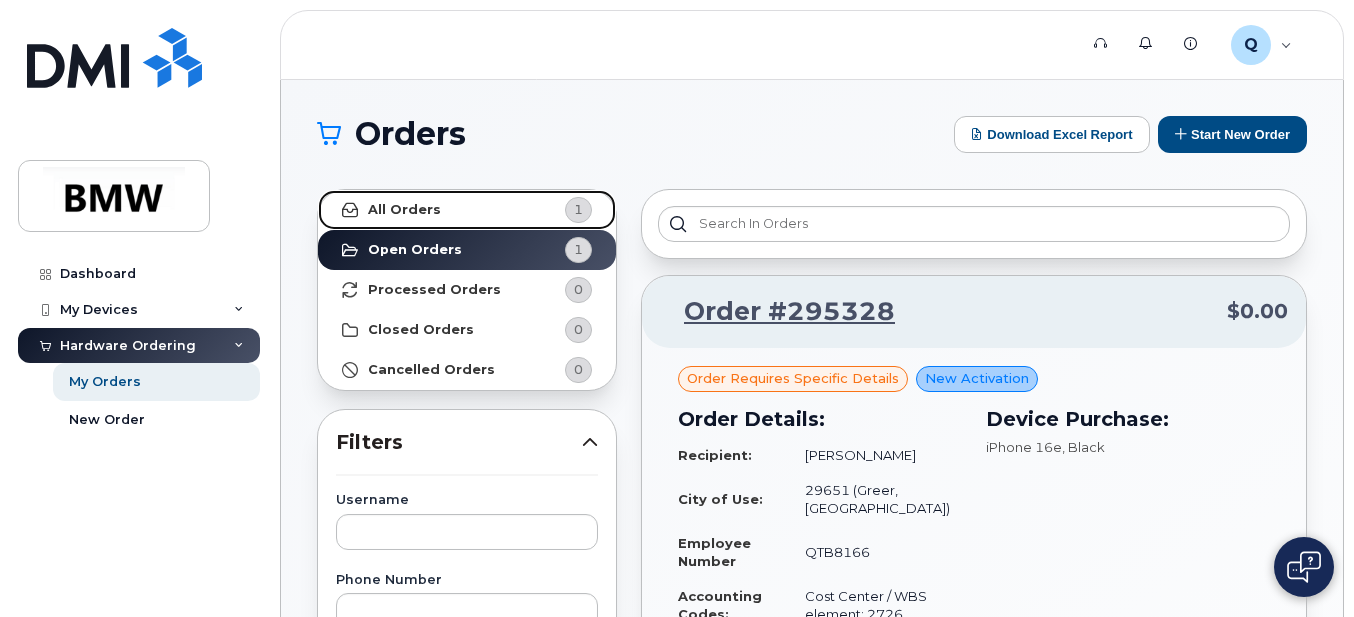 click on "All Orders 1" 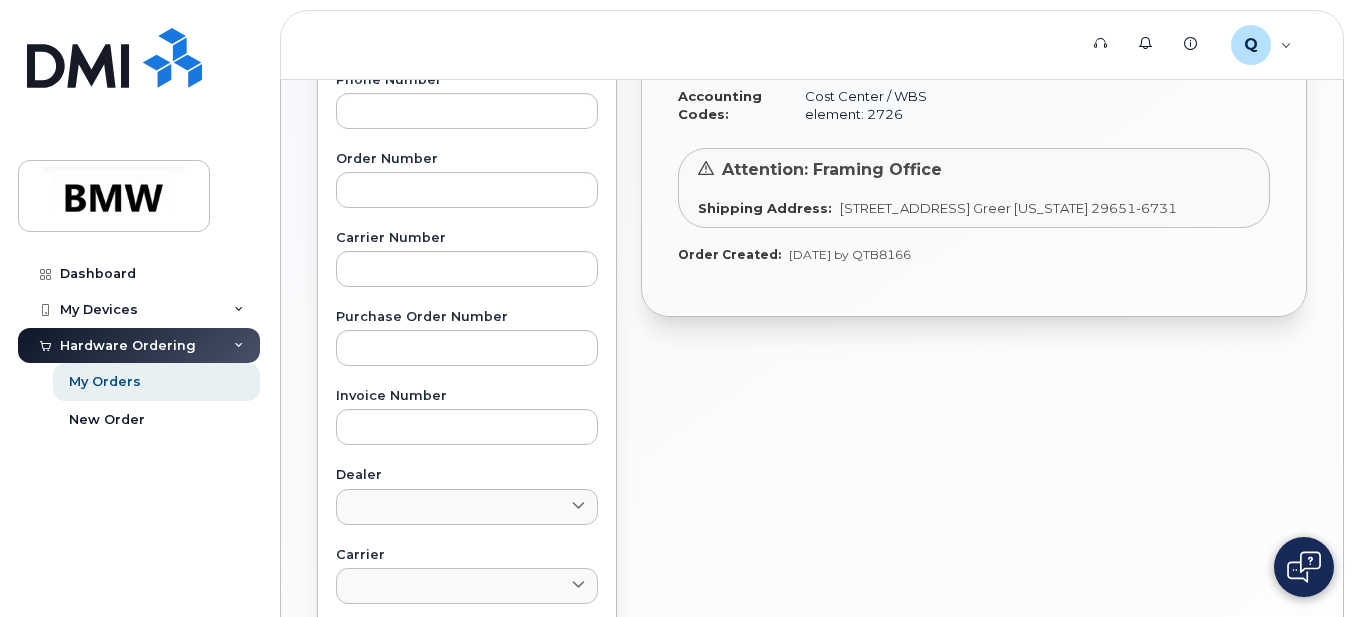 scroll, scrollTop: 200, scrollLeft: 0, axis: vertical 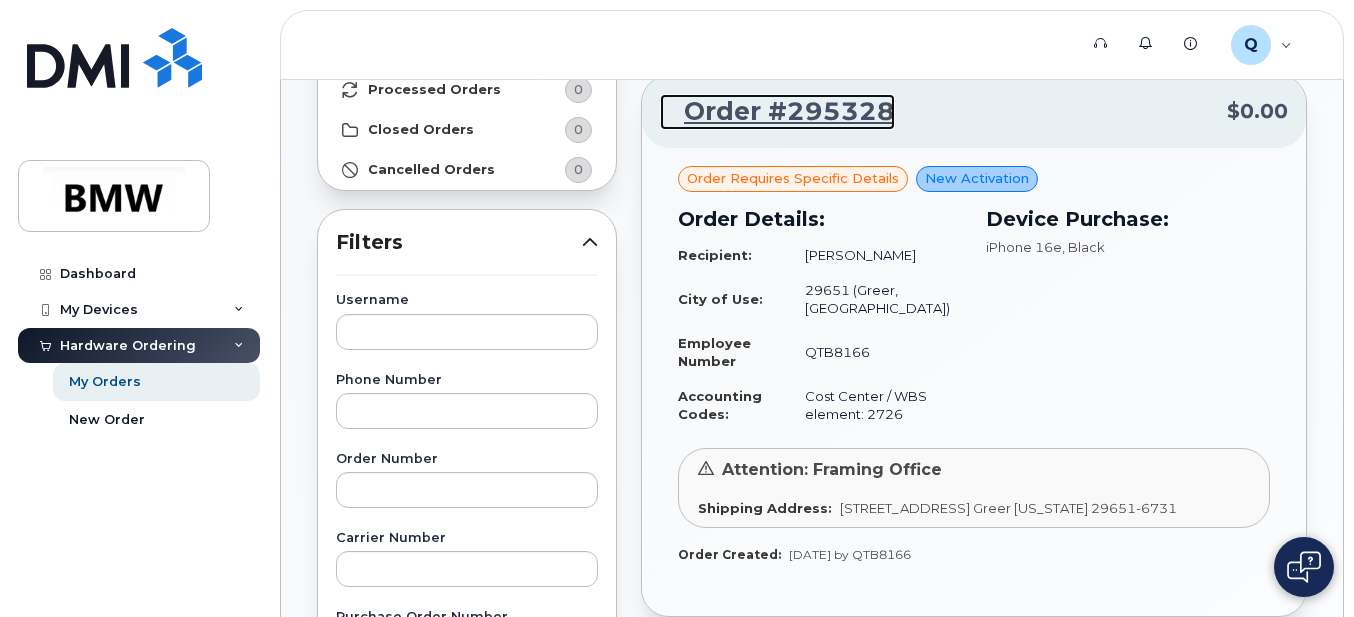 click on "Order #295328" 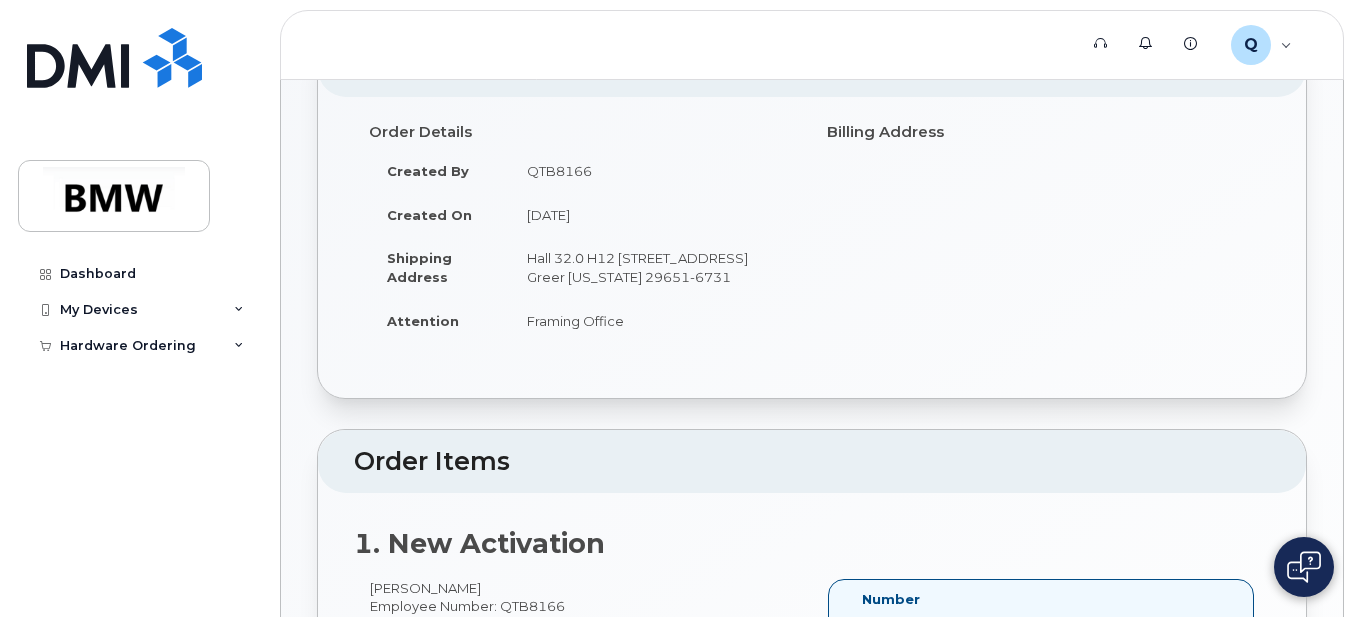 scroll, scrollTop: 300, scrollLeft: 0, axis: vertical 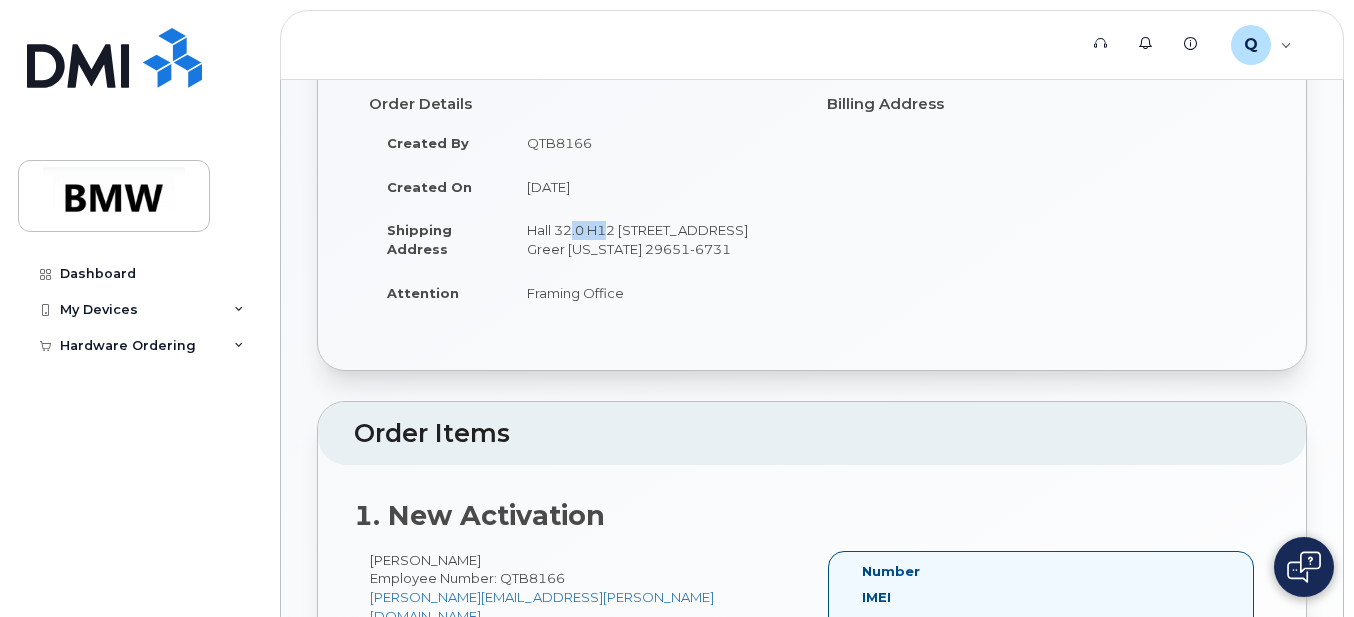 drag, startPoint x: 565, startPoint y: 250, endPoint x: 606, endPoint y: 251, distance: 41.01219 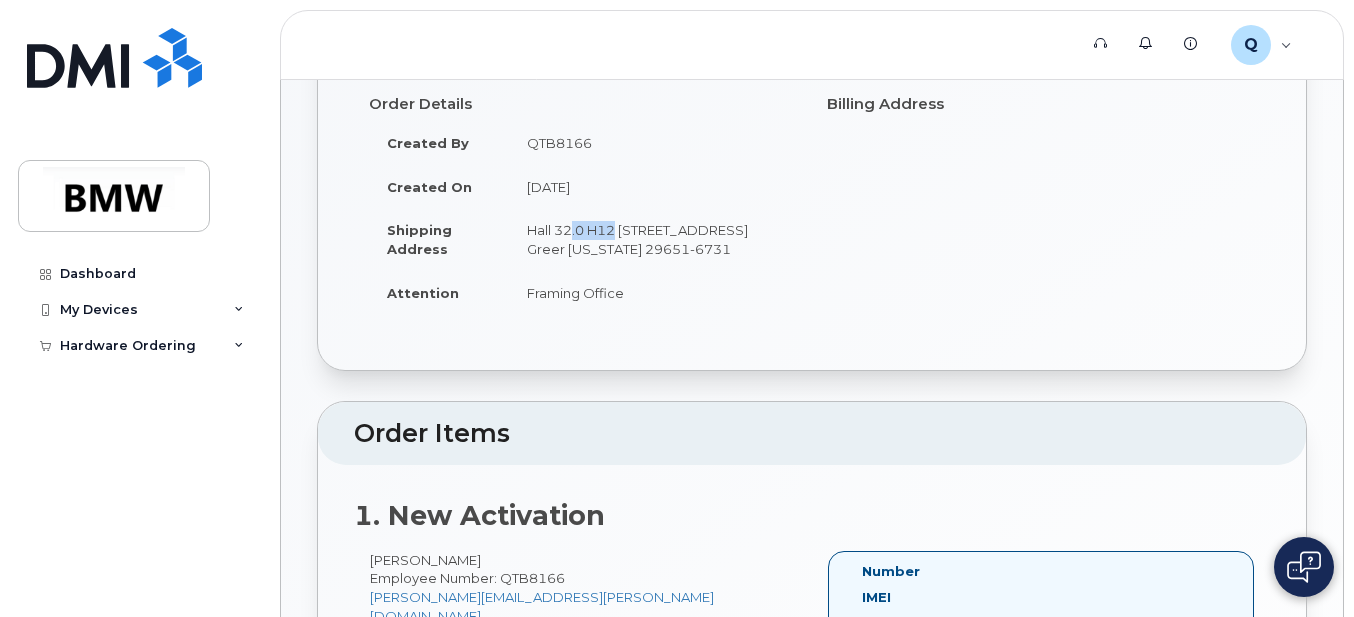 click on "Hall 32.0 H12 [STREET_ADDRESS] Greer [US_STATE] 29651-6731" 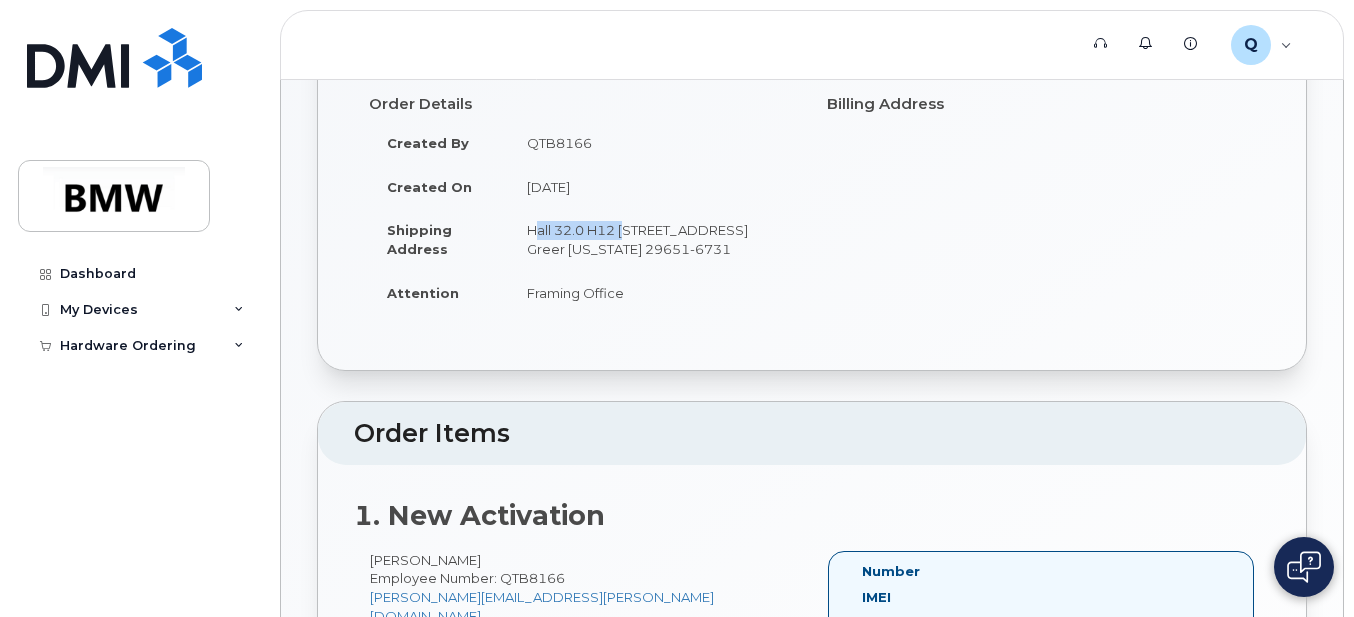 drag, startPoint x: 525, startPoint y: 252, endPoint x: 622, endPoint y: 252, distance: 97 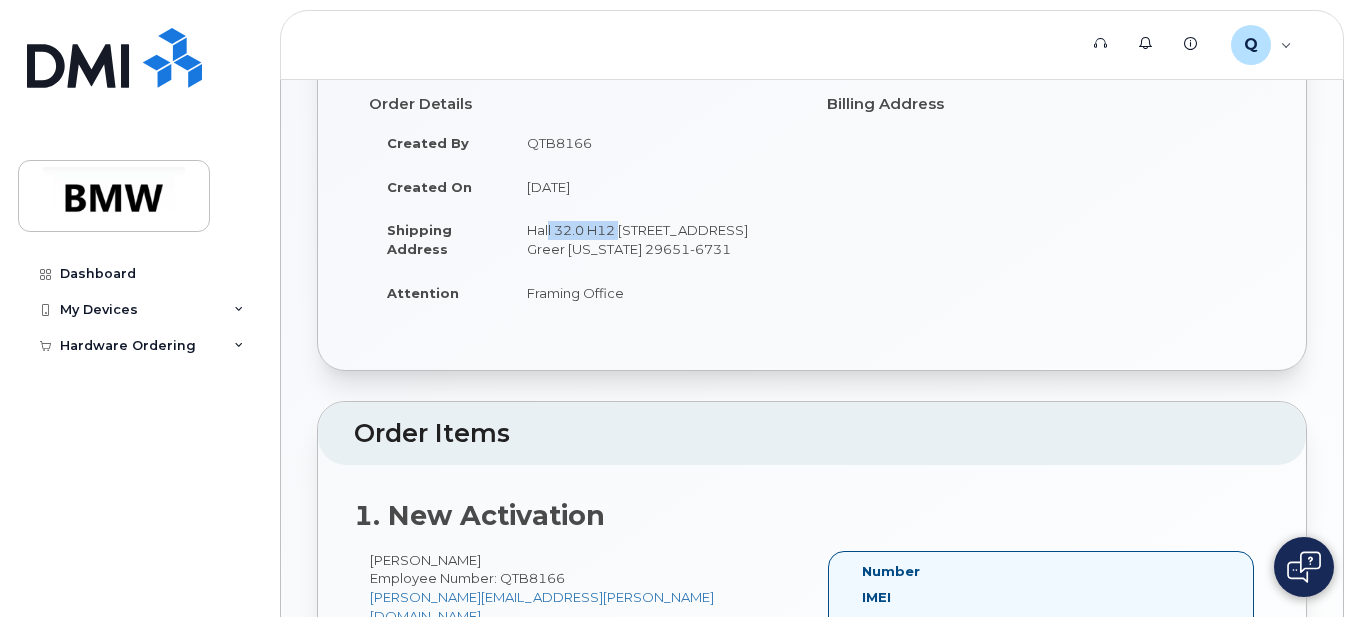 drag, startPoint x: 547, startPoint y: 250, endPoint x: 616, endPoint y: 252, distance: 69.02898 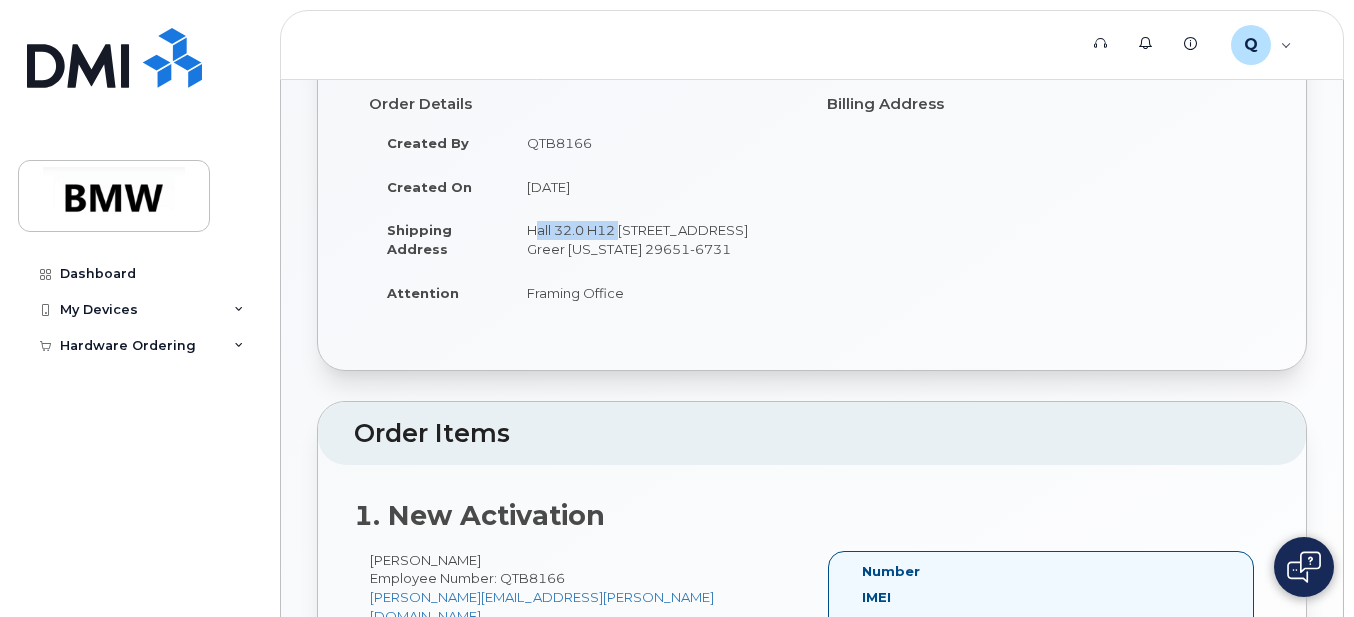 drag, startPoint x: 527, startPoint y: 250, endPoint x: 615, endPoint y: 251, distance: 88.005684 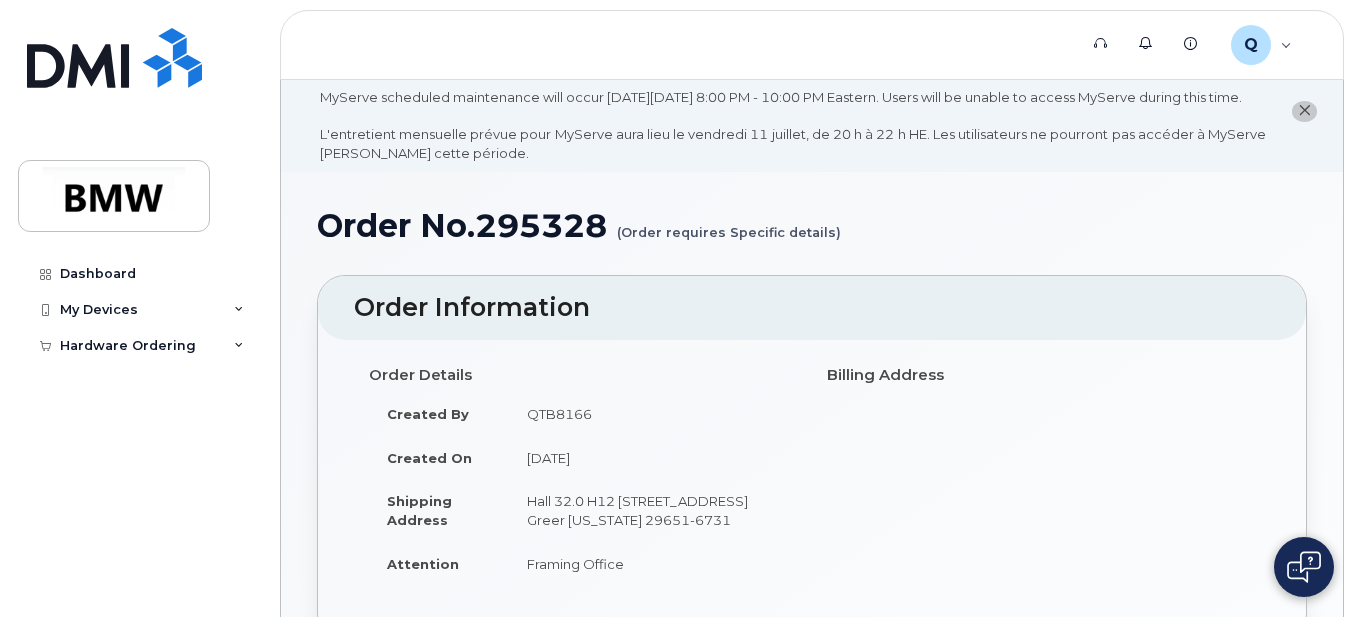 scroll, scrollTop: 0, scrollLeft: 0, axis: both 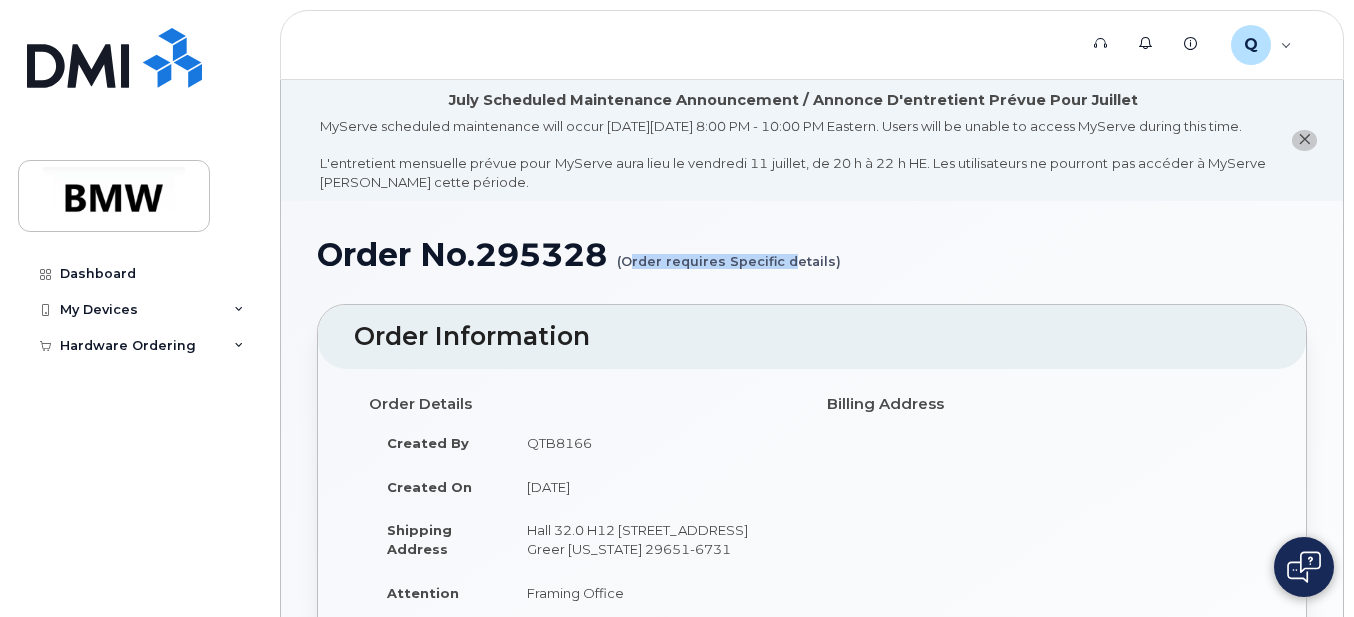 drag, startPoint x: 636, startPoint y: 275, endPoint x: 786, endPoint y: 271, distance: 150.05333 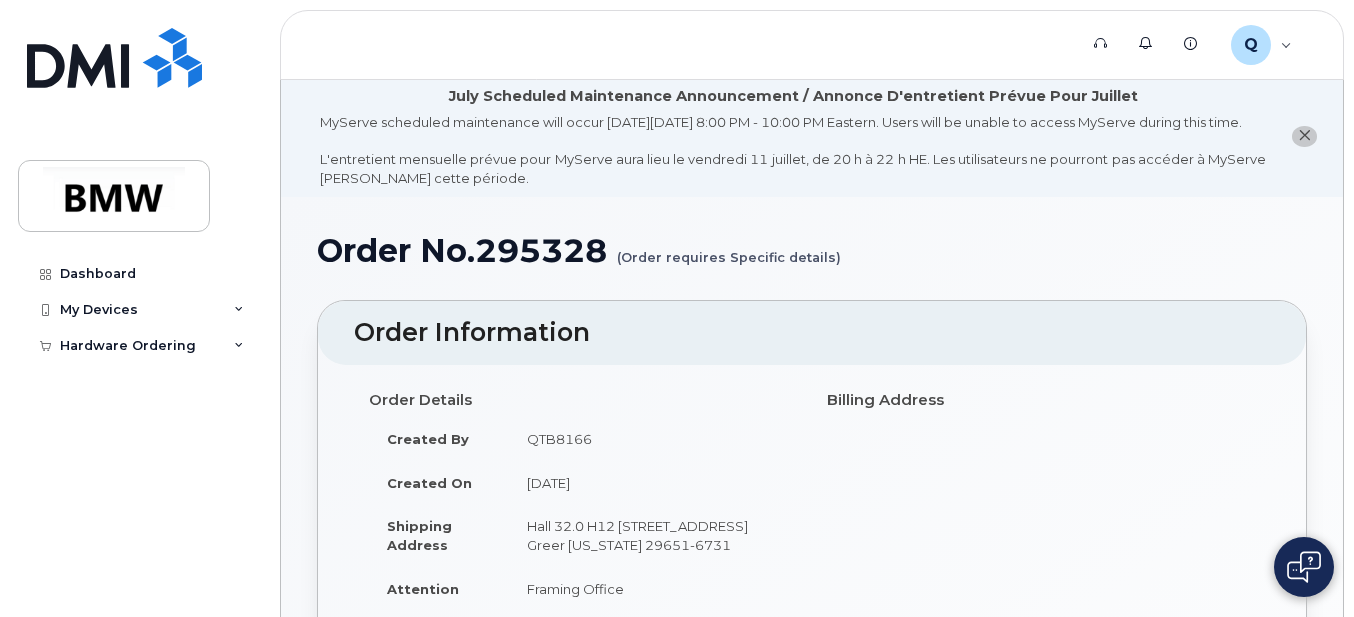 scroll, scrollTop: 0, scrollLeft: 0, axis: both 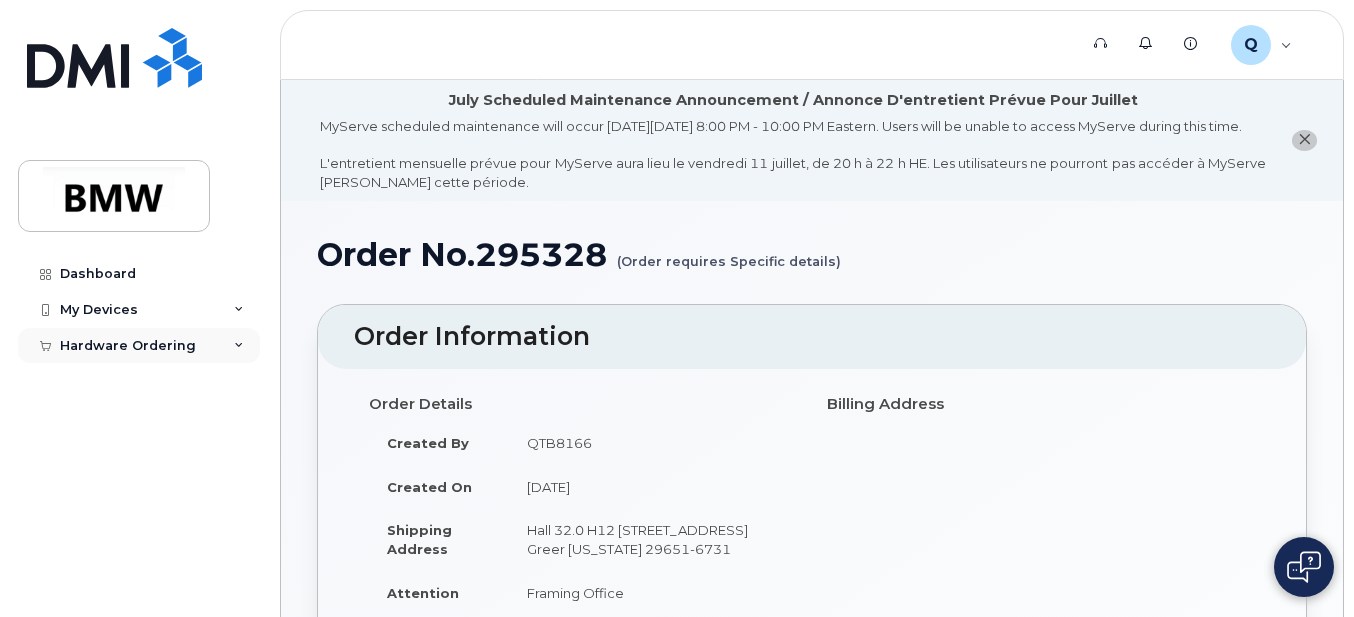 click on "Hardware Ordering" 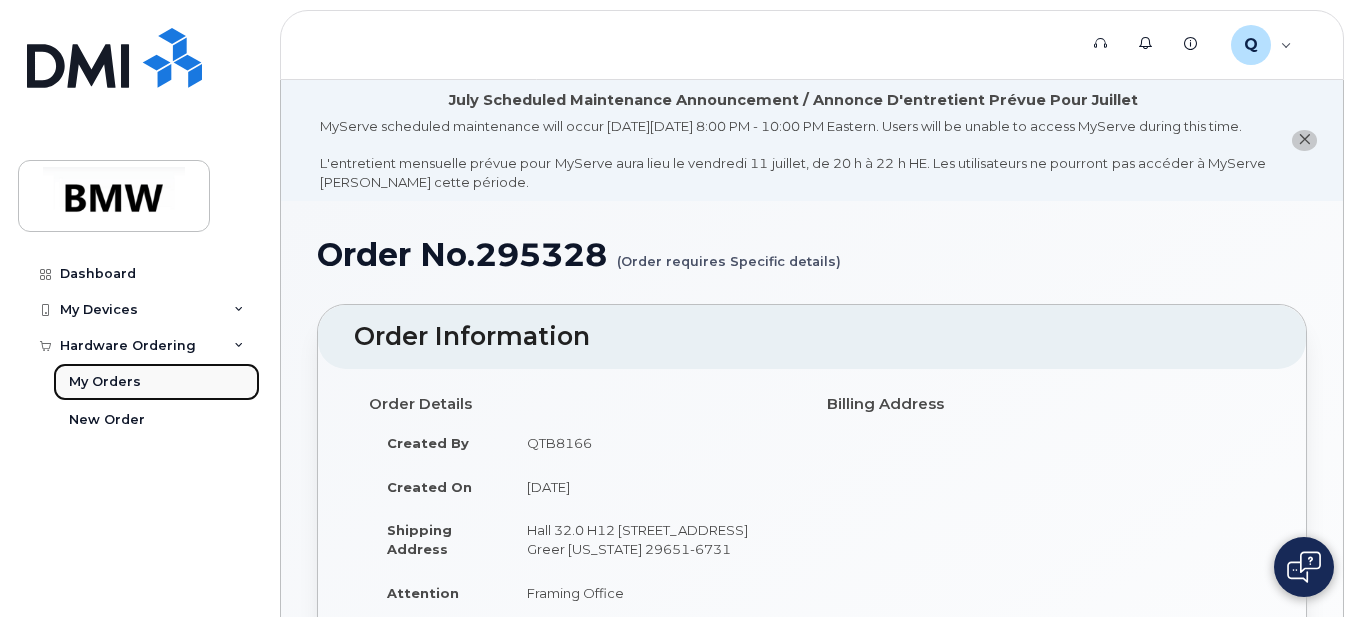 click on "My Orders" 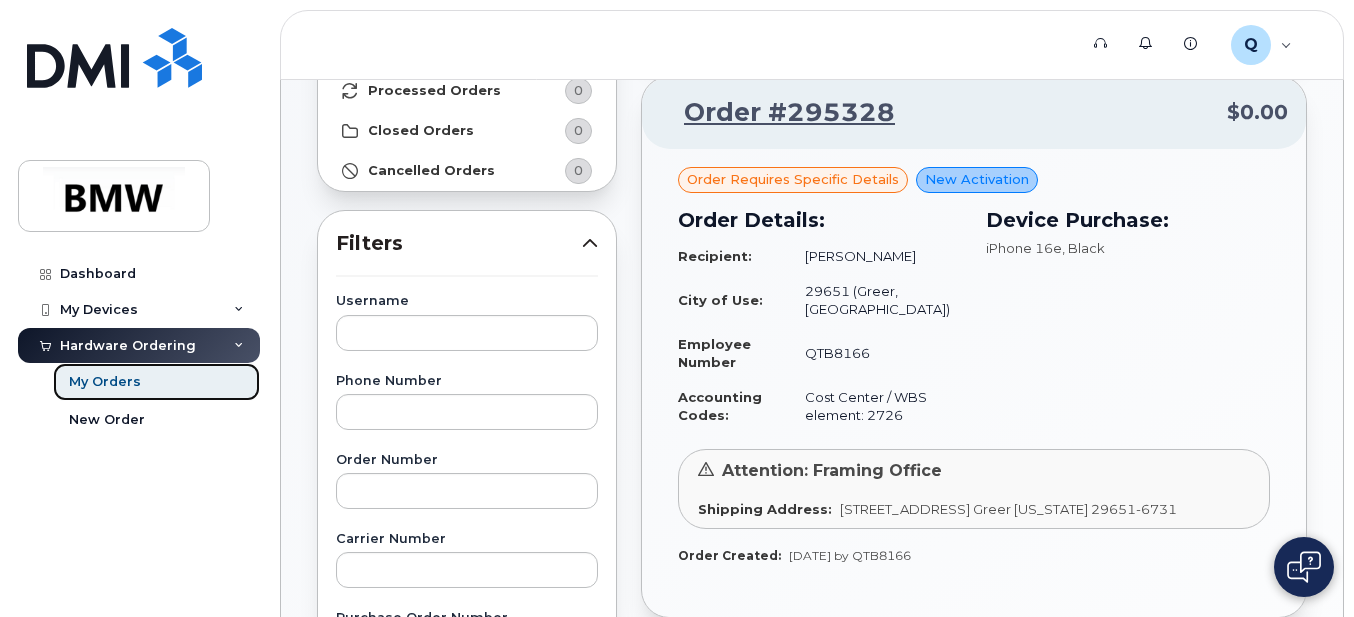 scroll, scrollTop: 200, scrollLeft: 0, axis: vertical 